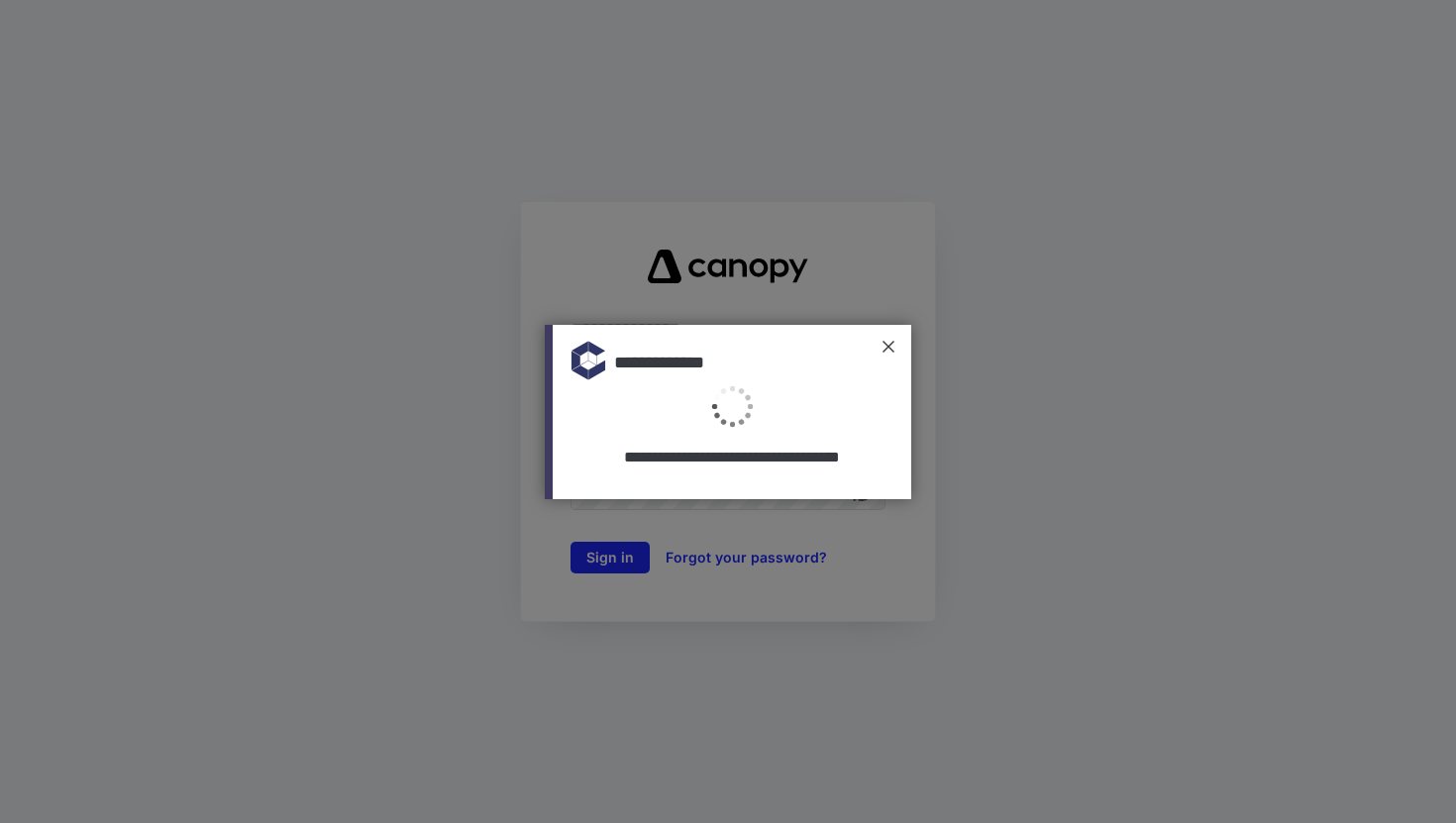 scroll, scrollTop: 0, scrollLeft: 0, axis: both 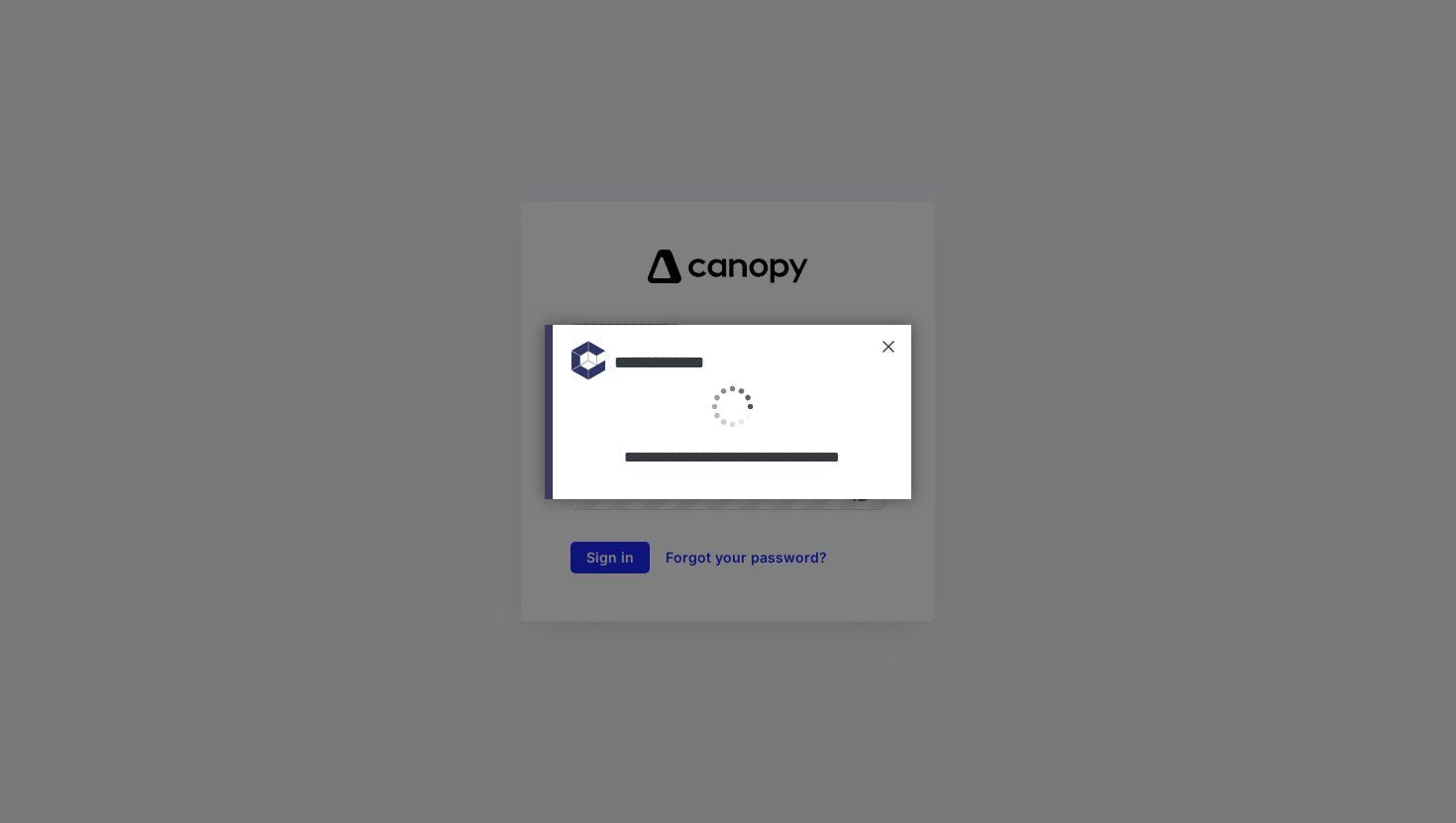 type on "**********" 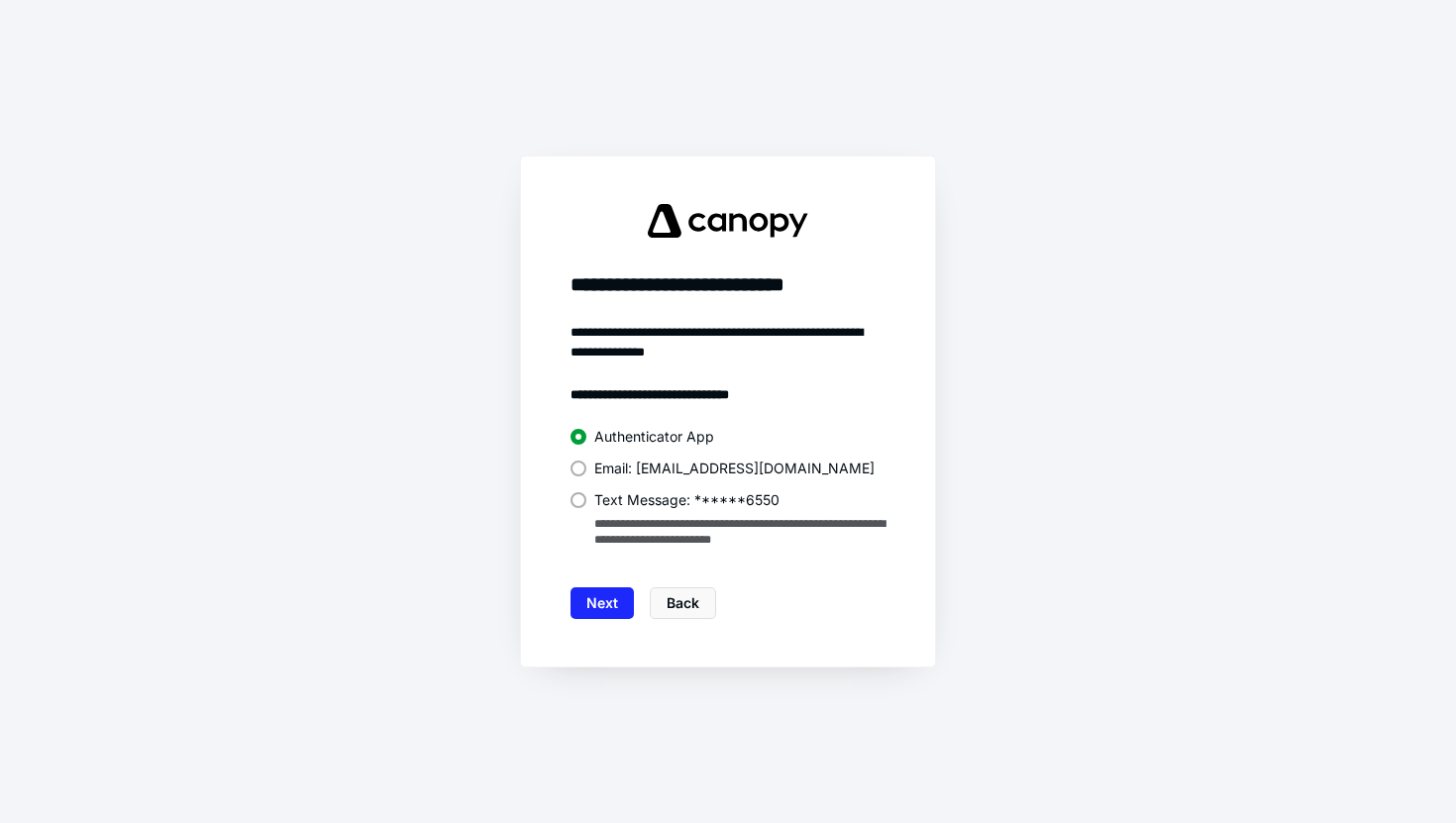 click on "Email: [EMAIL_ADDRESS][DOMAIN_NAME]" at bounding box center [734, 468] 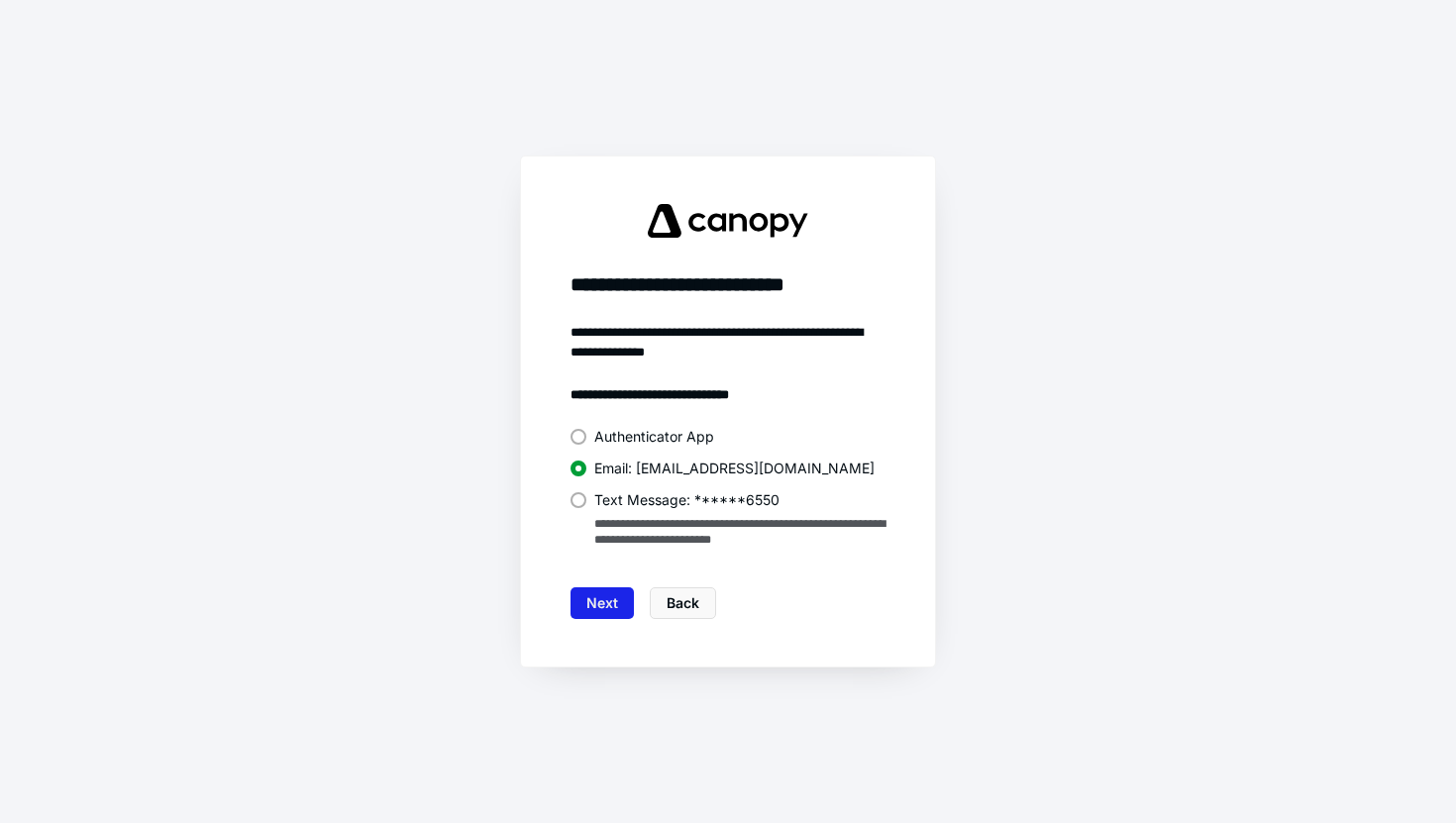 click on "Next" at bounding box center (602, 603) 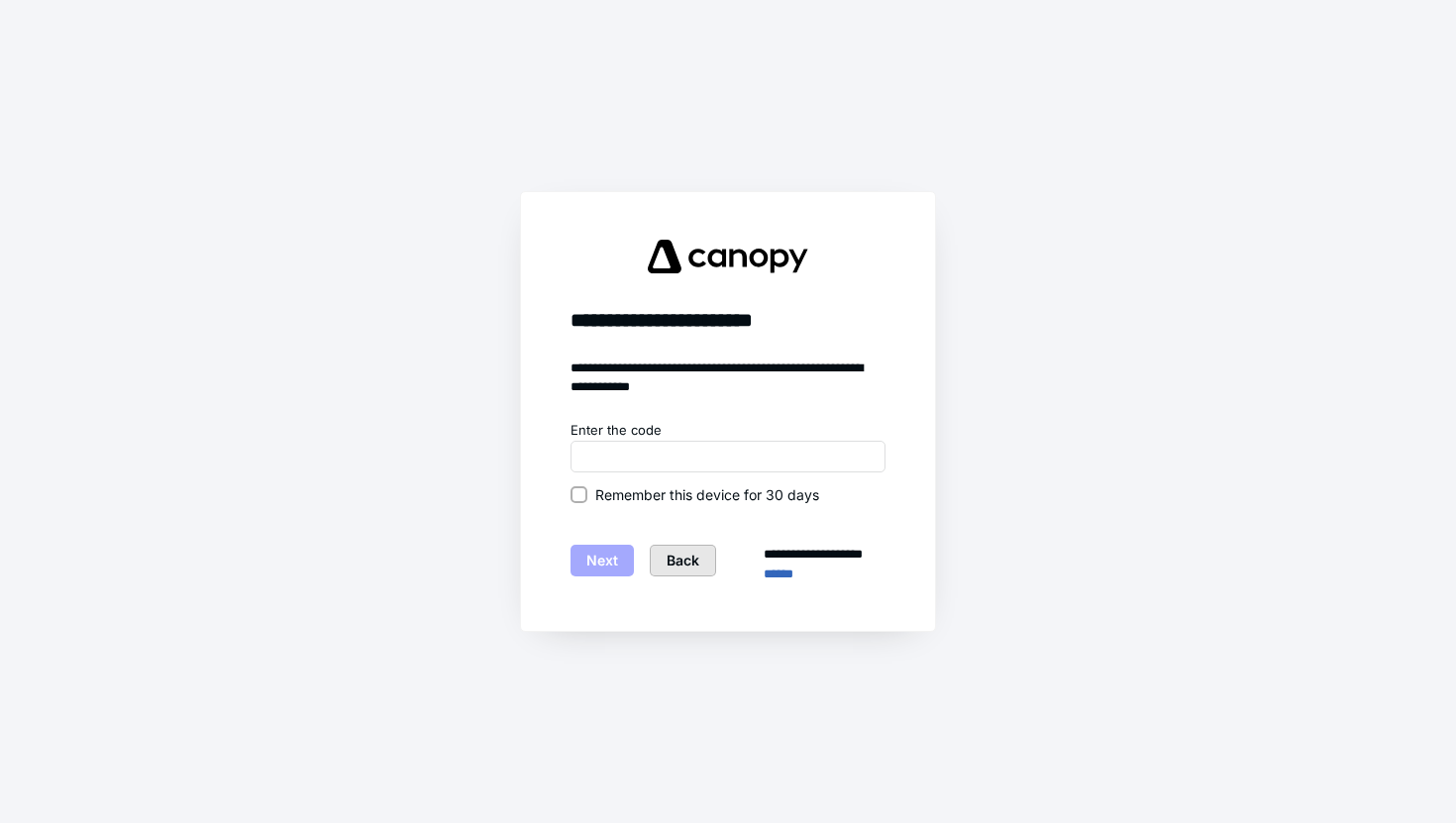click on "Back" at bounding box center [682, 561] 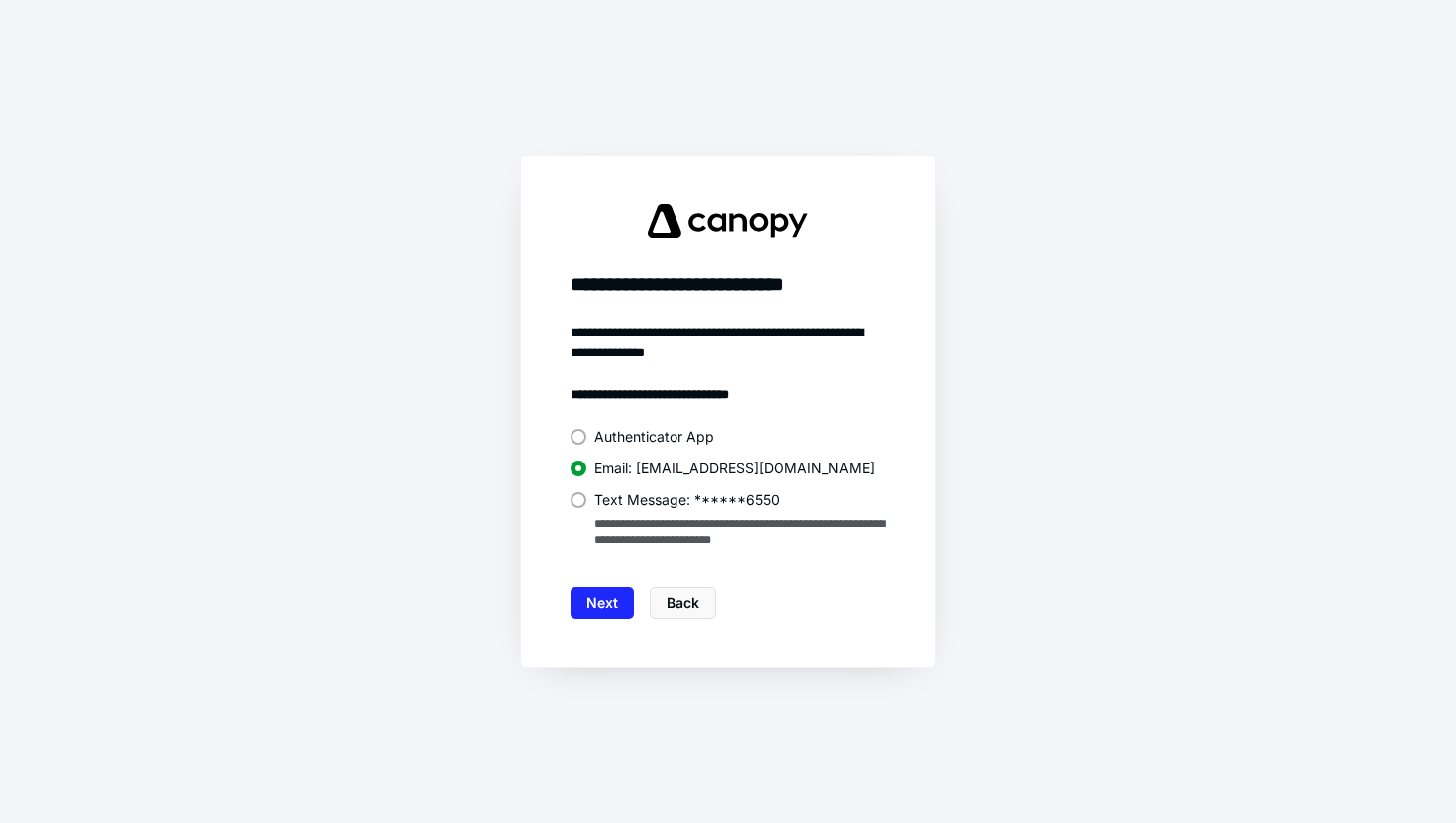 click at bounding box center (578, 500) 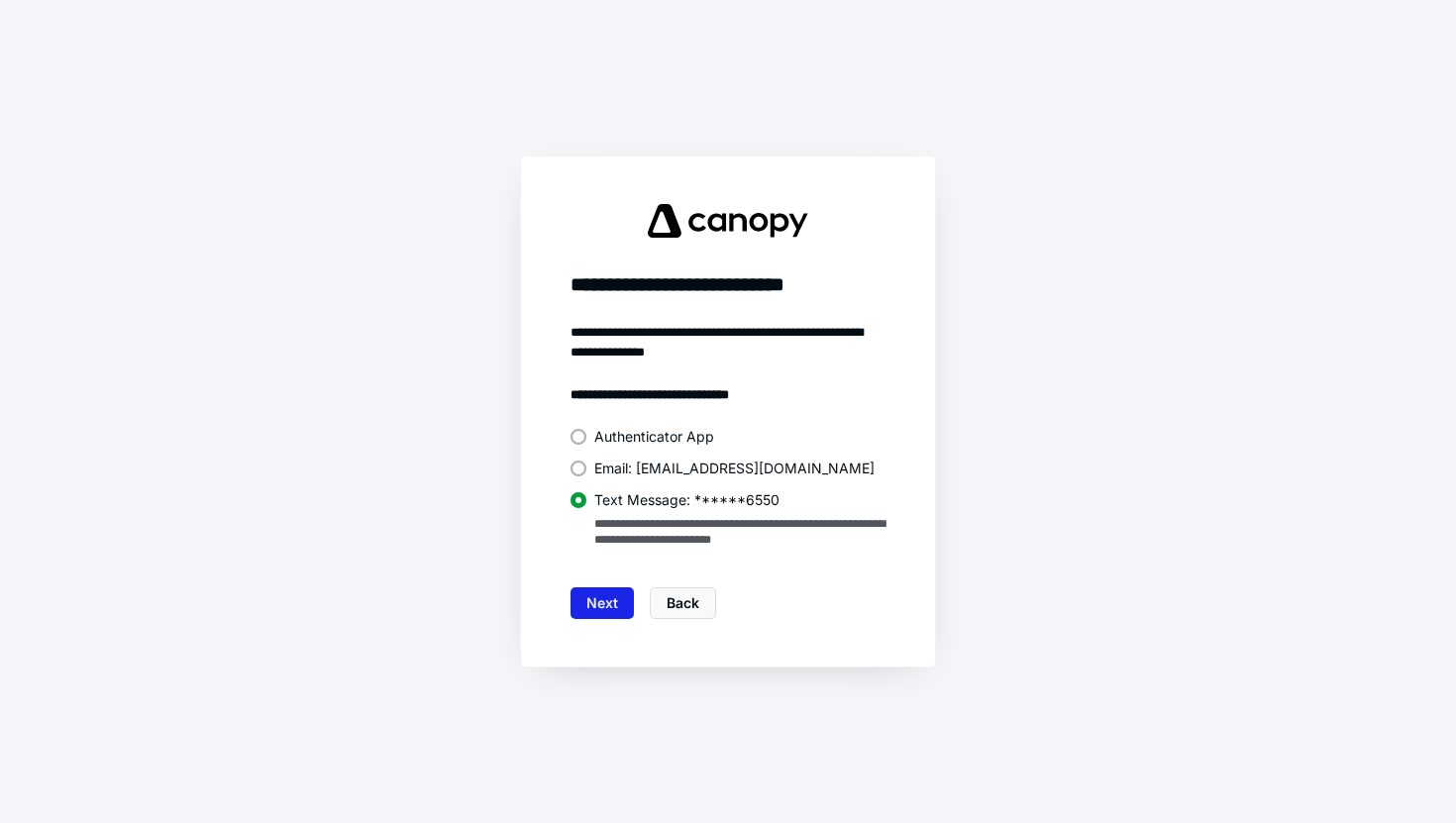 click on "Next" at bounding box center [602, 603] 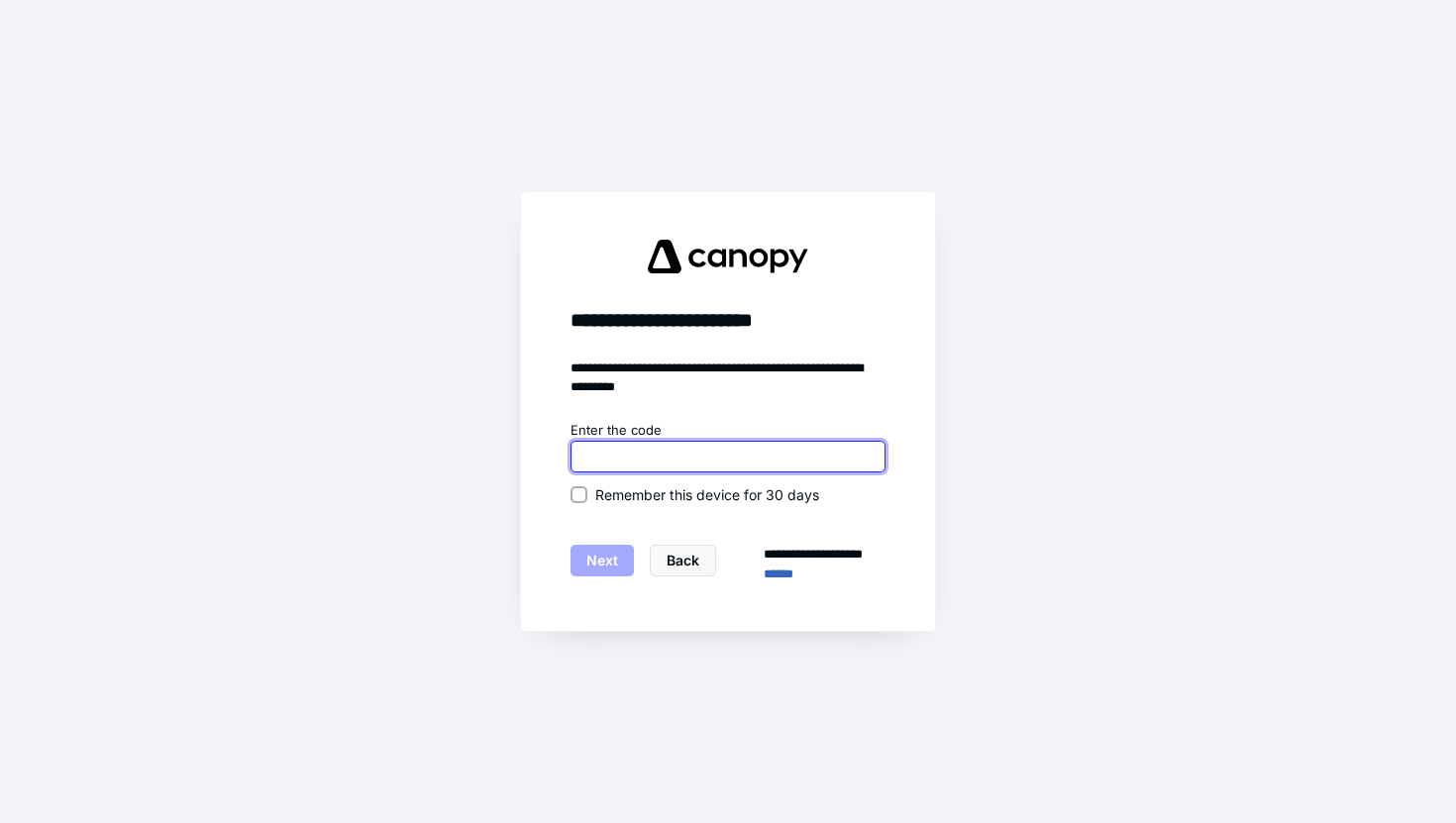 click at bounding box center [728, 457] 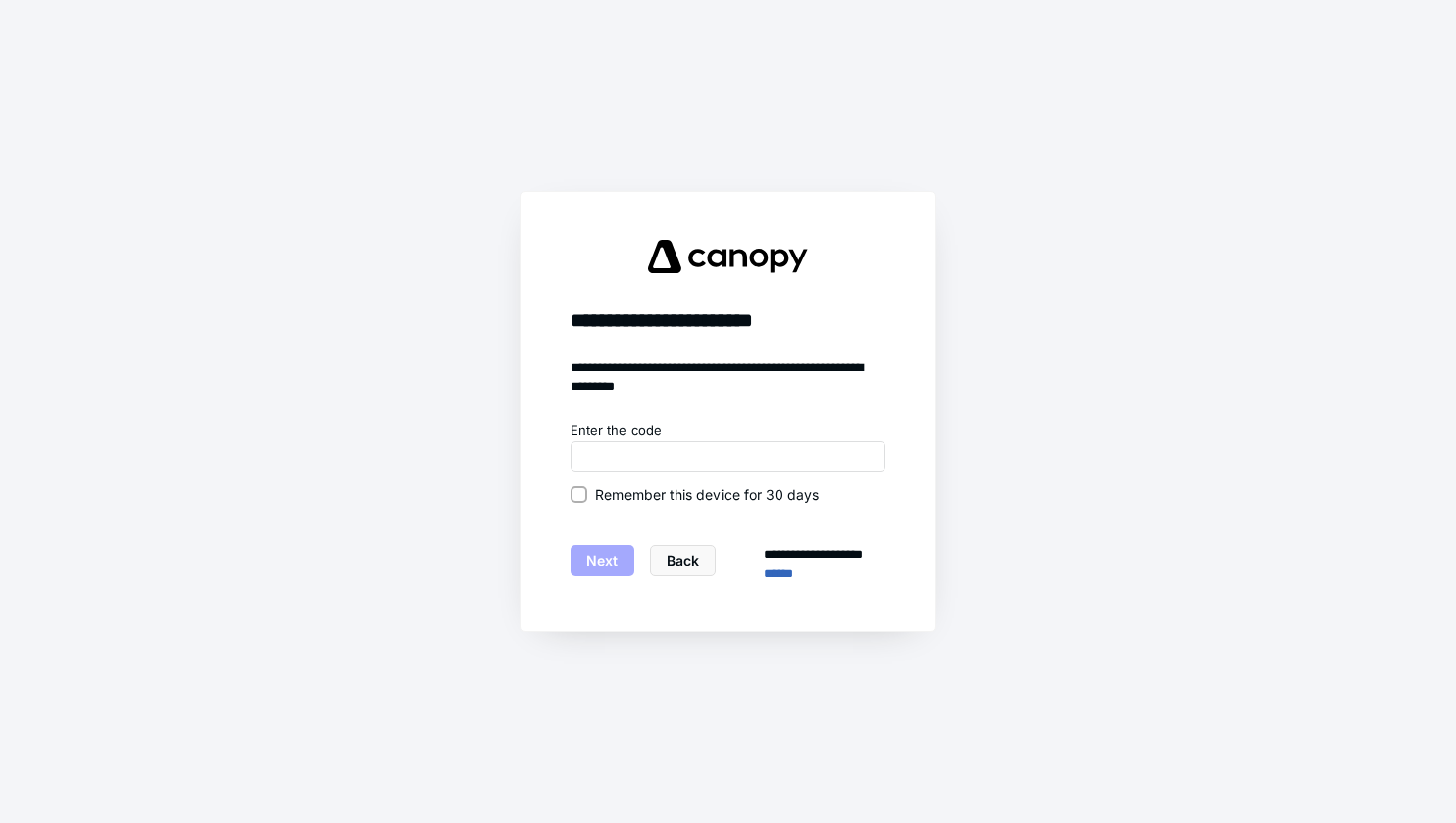 click 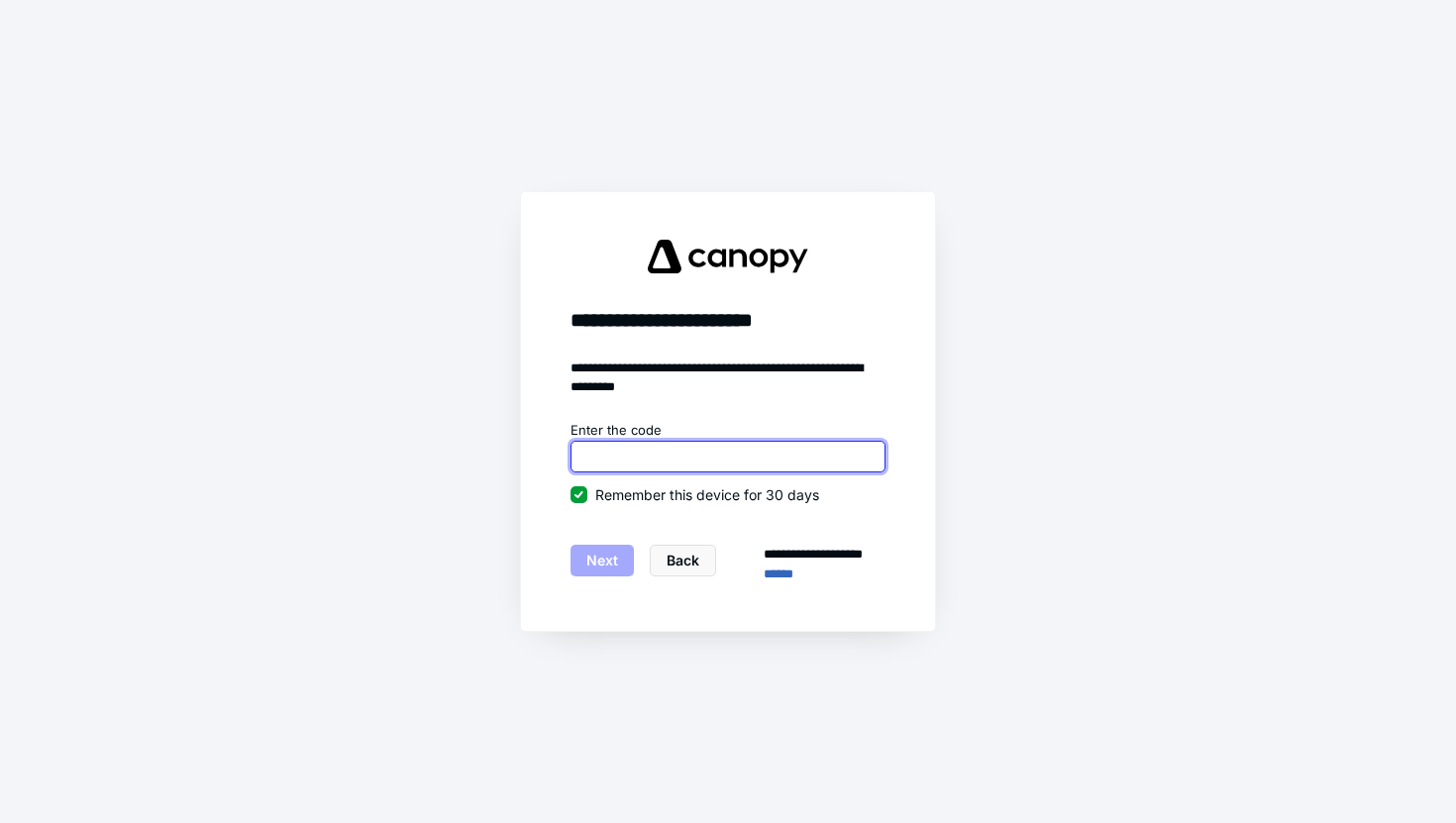 click at bounding box center (728, 457) 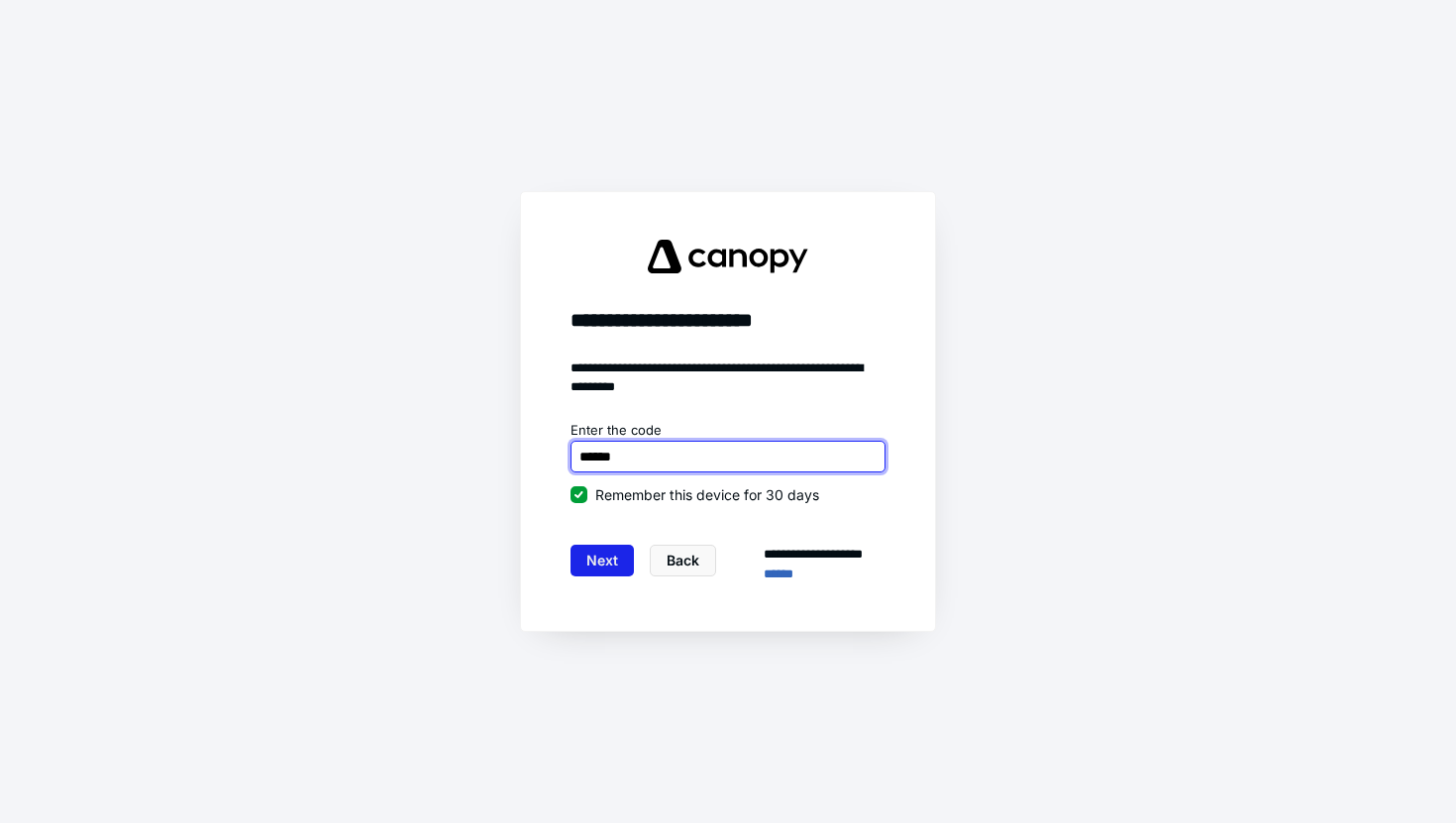 type on "******" 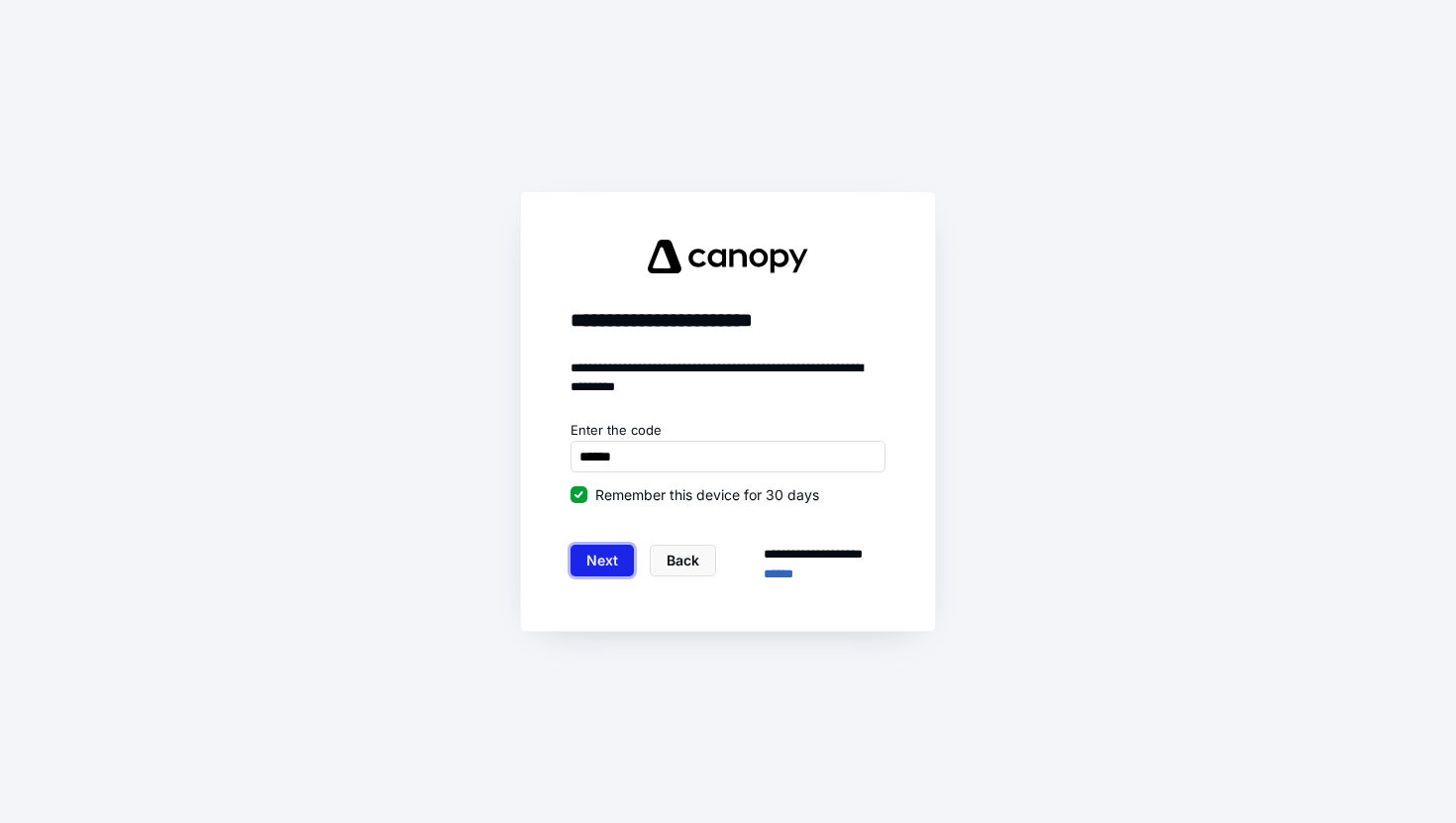 click on "Next" at bounding box center [602, 561] 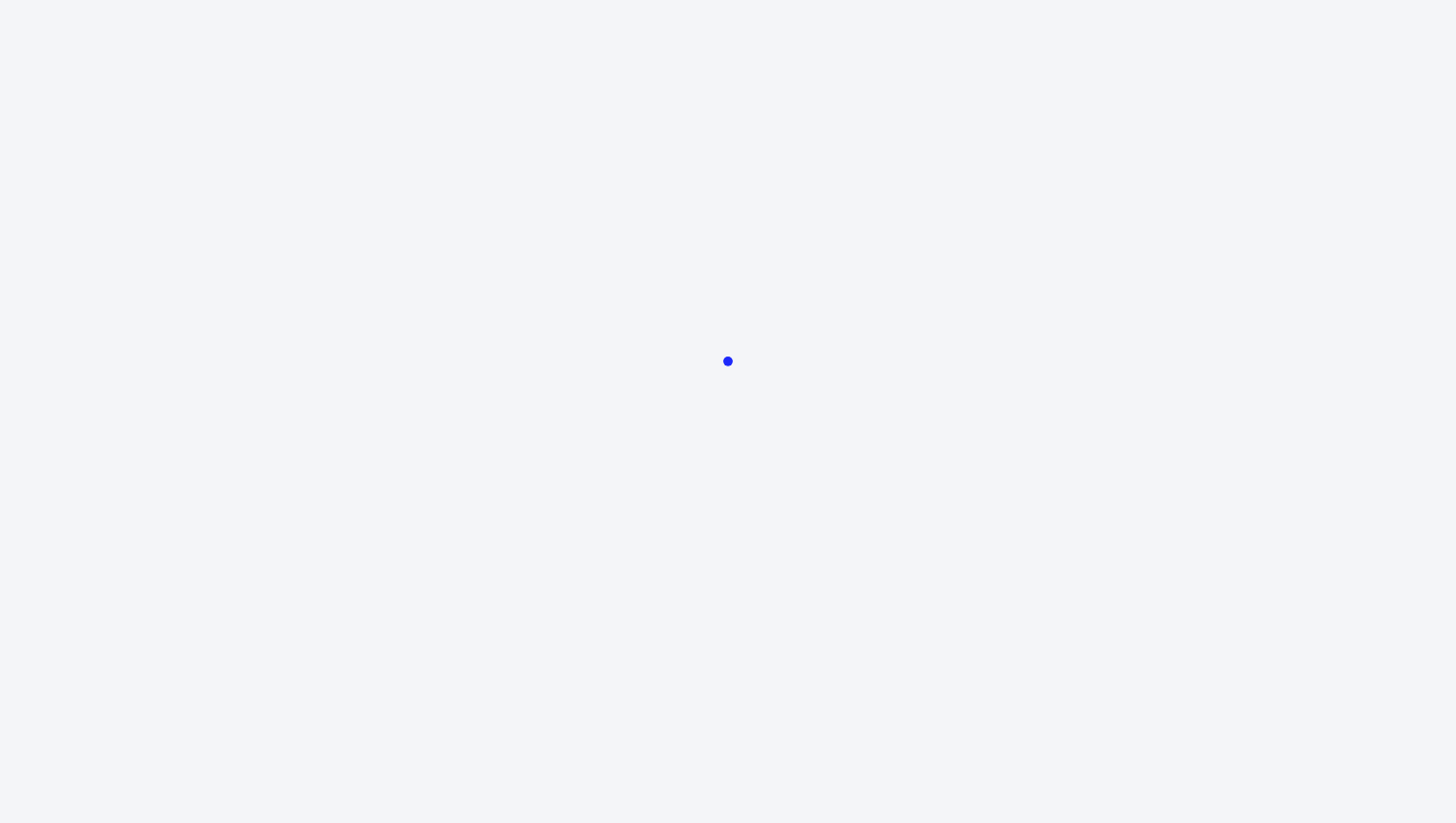 scroll, scrollTop: 0, scrollLeft: 0, axis: both 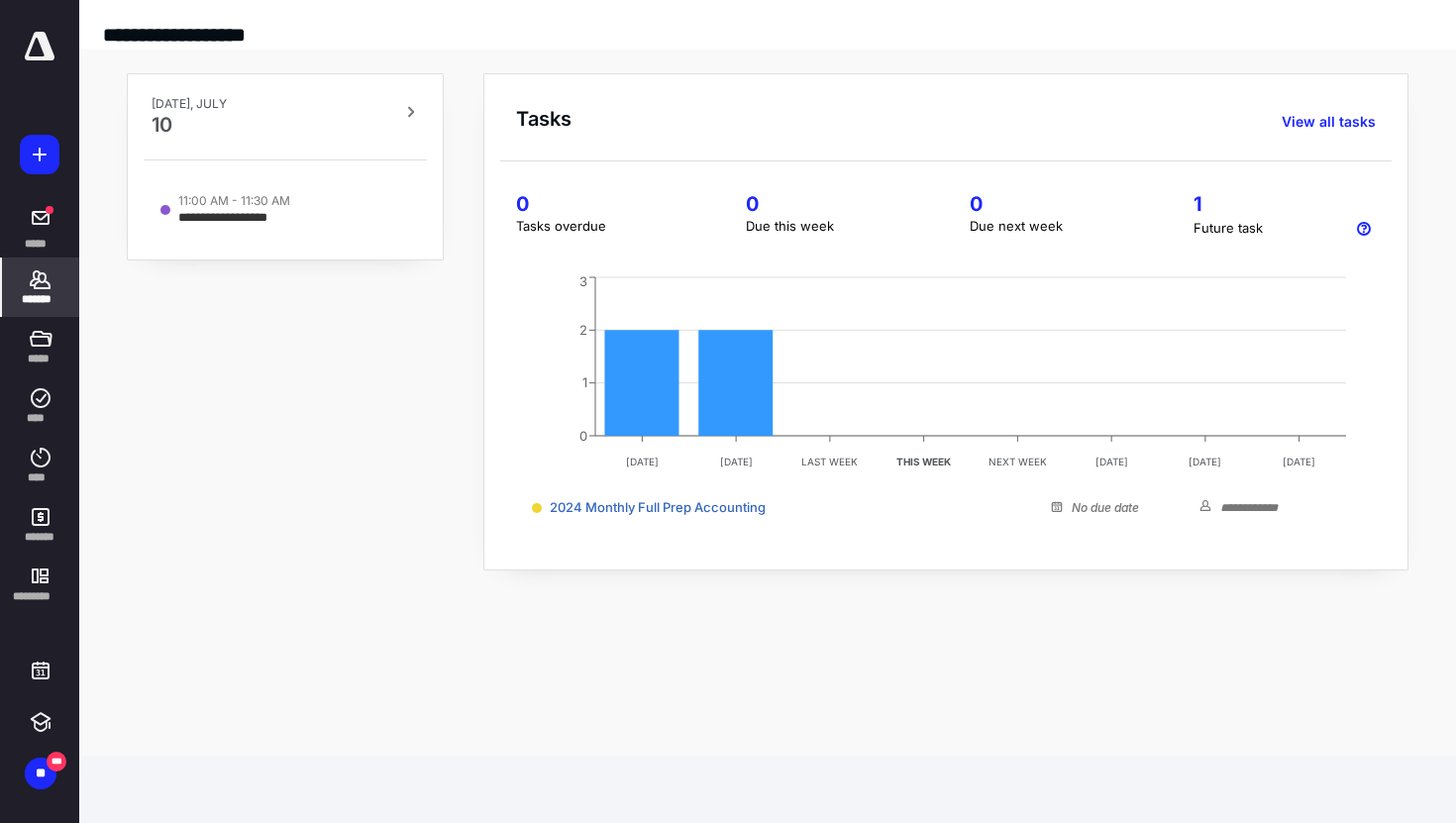 click on "*******" at bounding box center [41, 299] 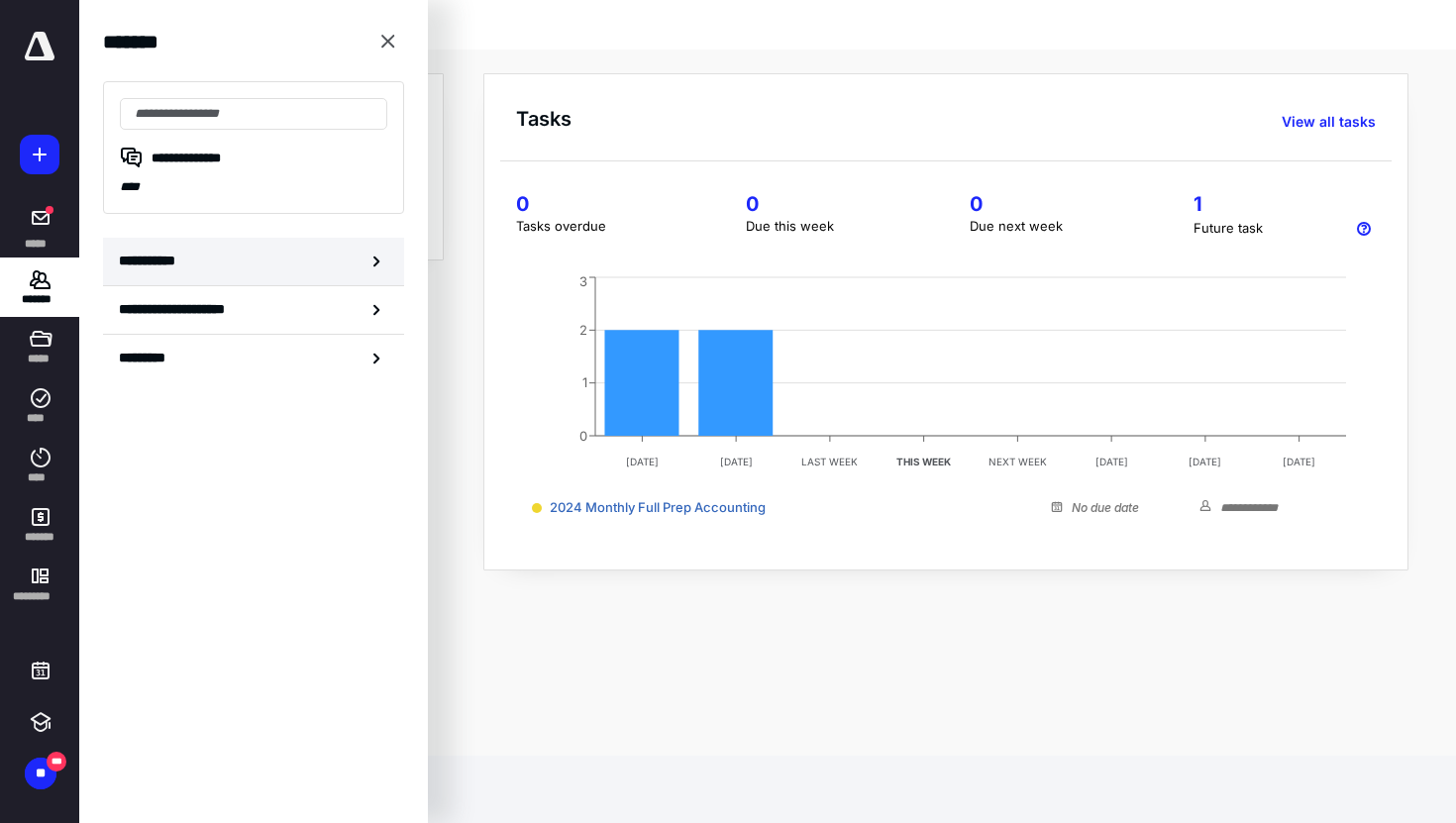 click on "**********" at bounding box center [254, 261] 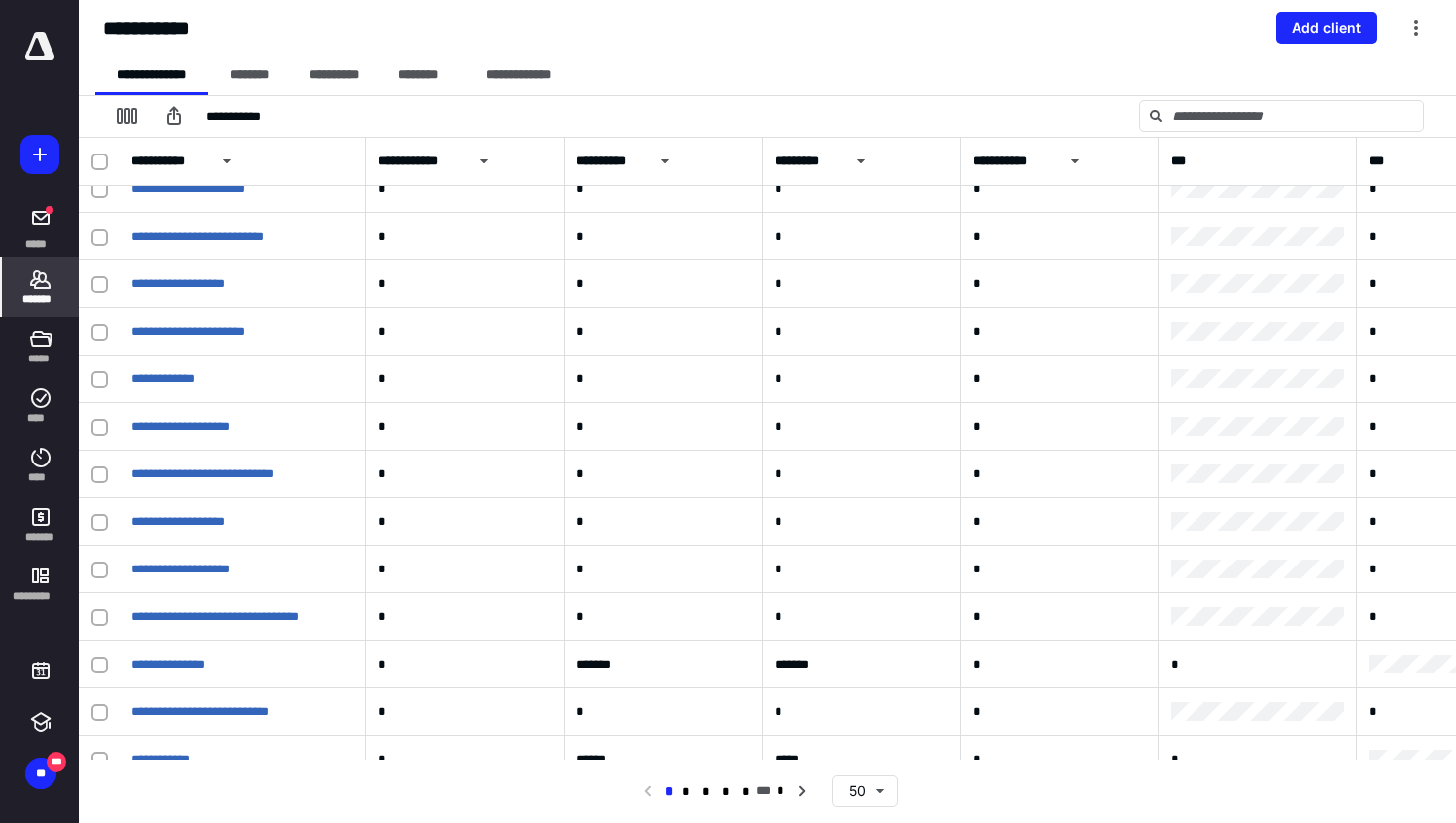 scroll, scrollTop: 0, scrollLeft: 0, axis: both 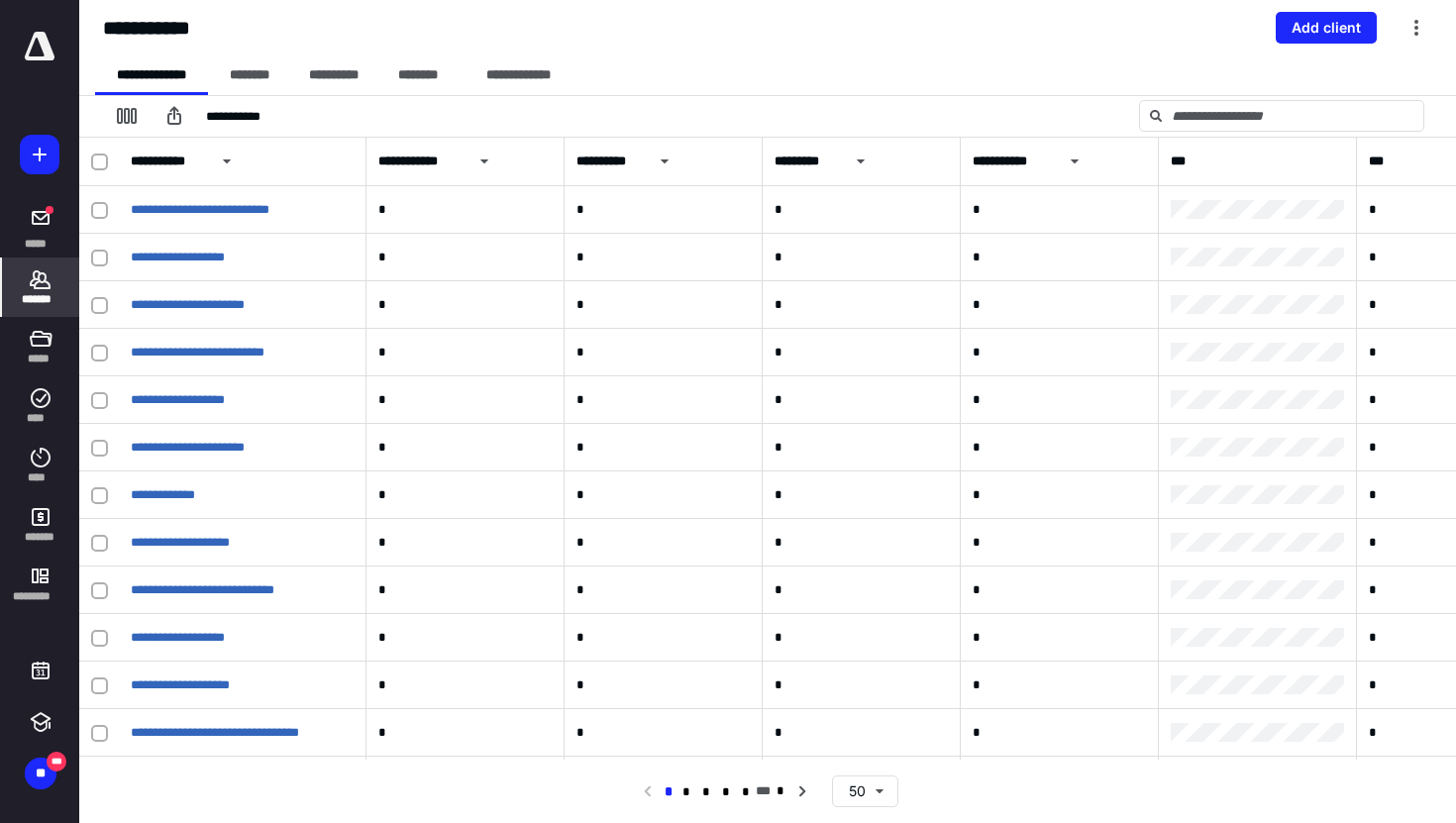 click on "*******" at bounding box center (41, 299) 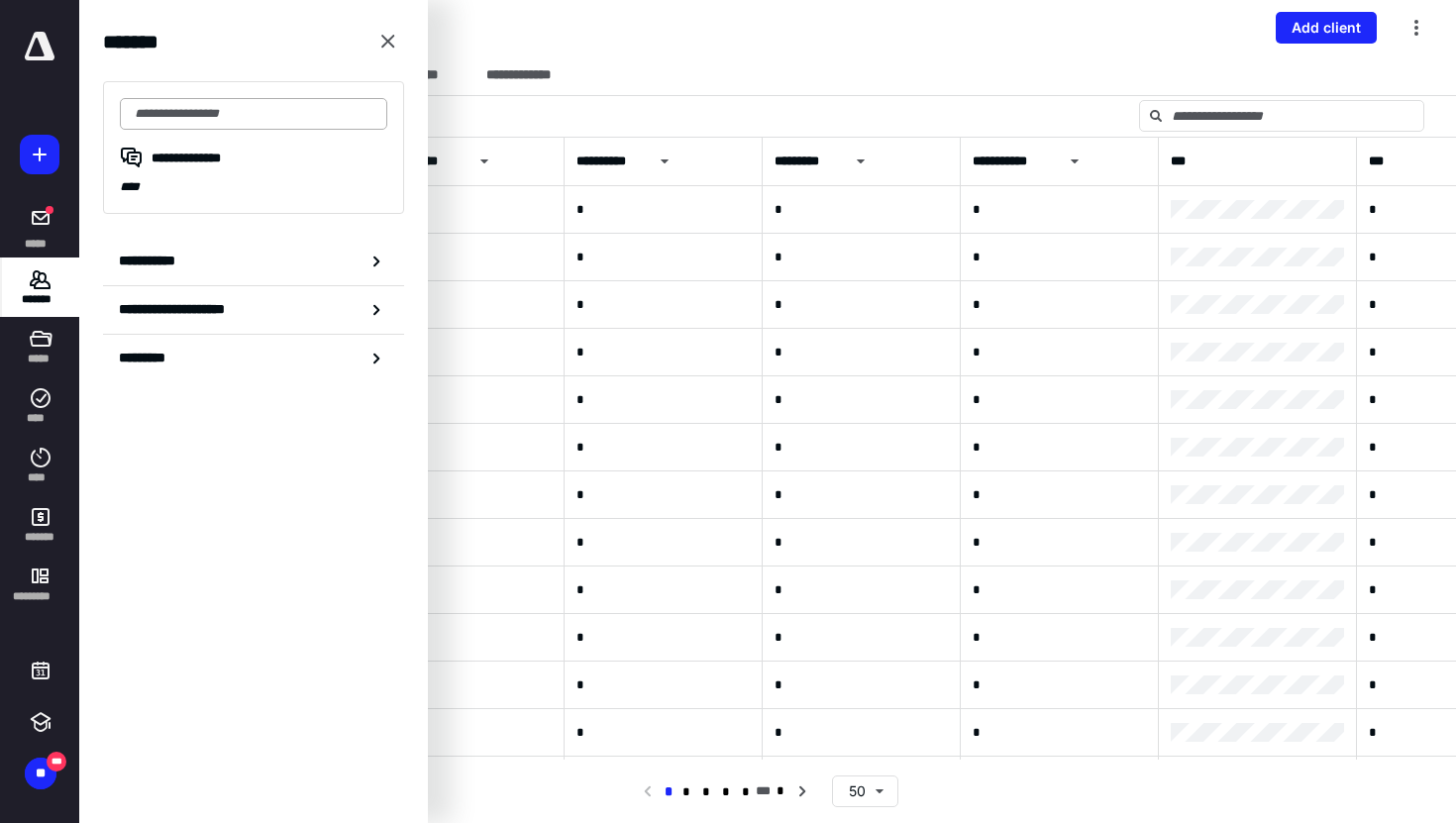 click at bounding box center (254, 114) 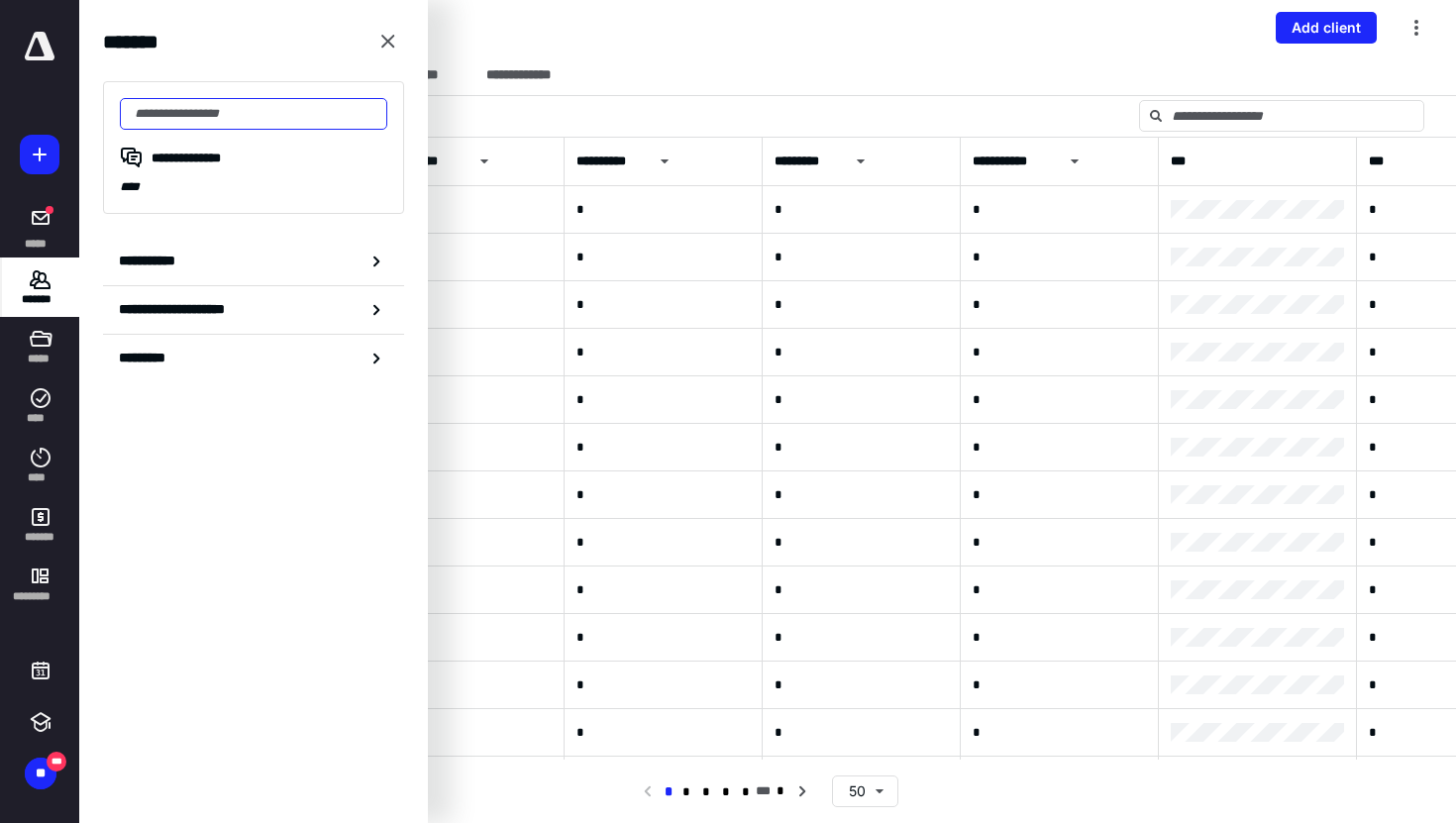 paste on "**********" 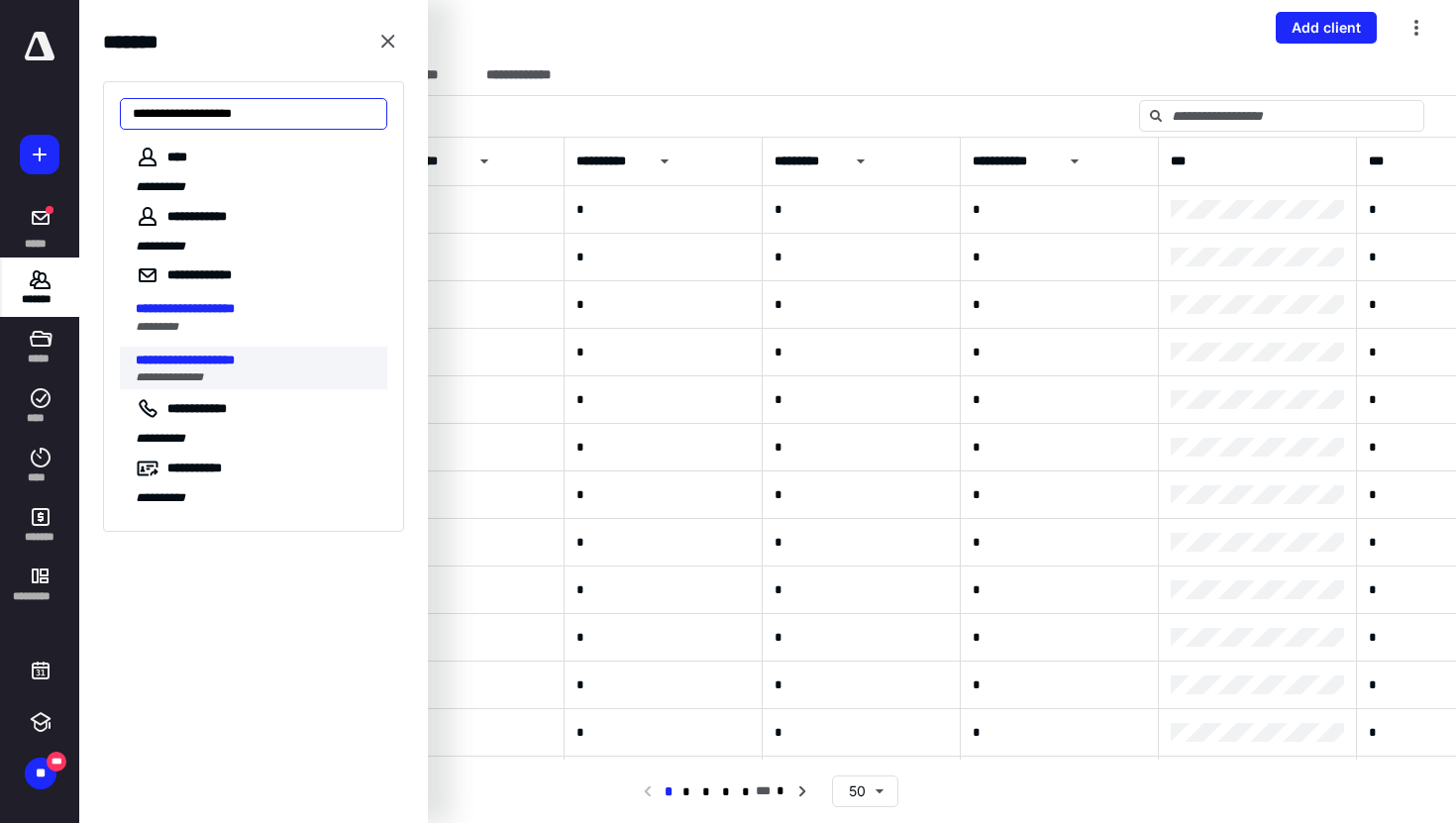 type on "**********" 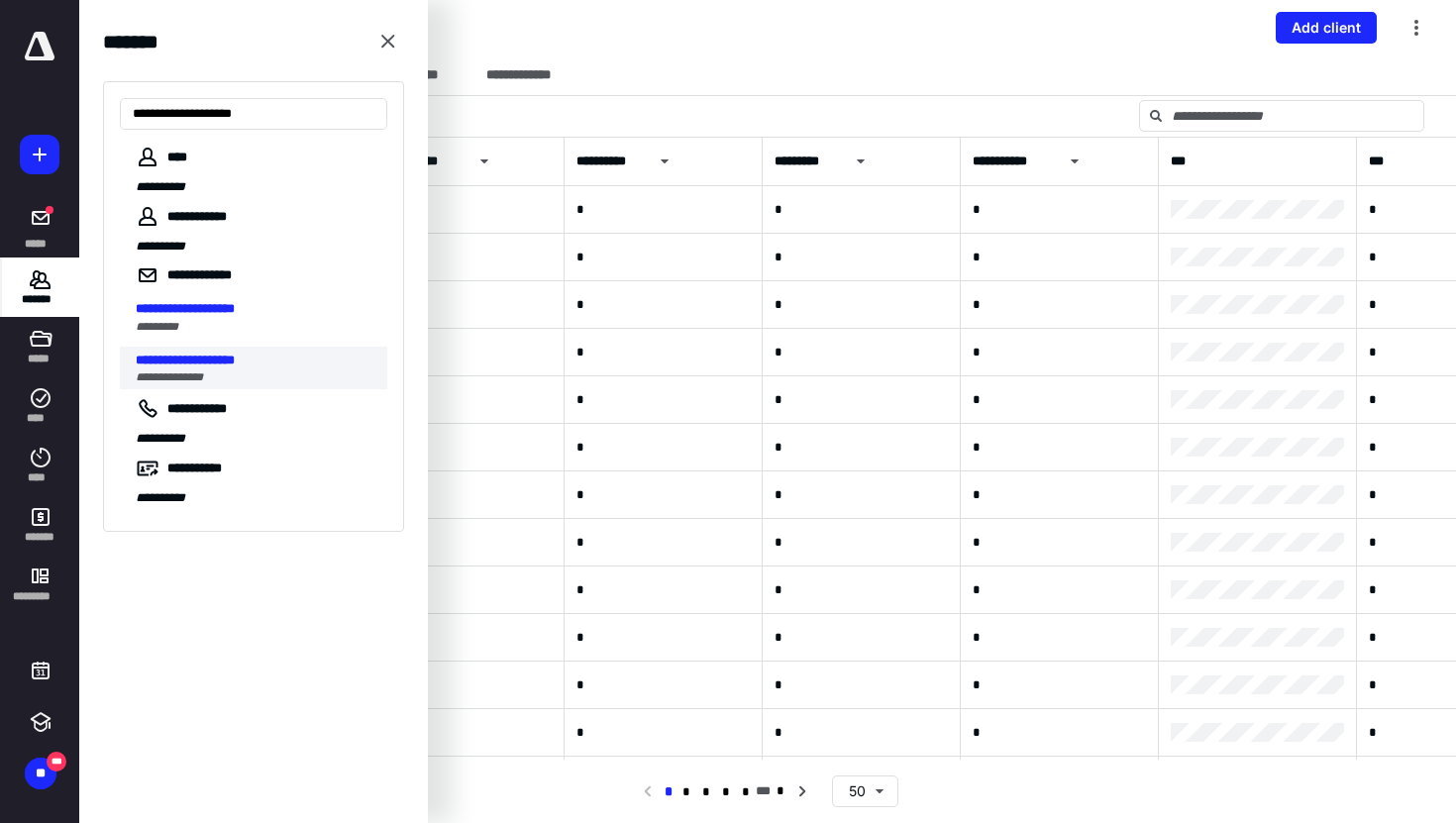 click on "**********" at bounding box center (256, 360) 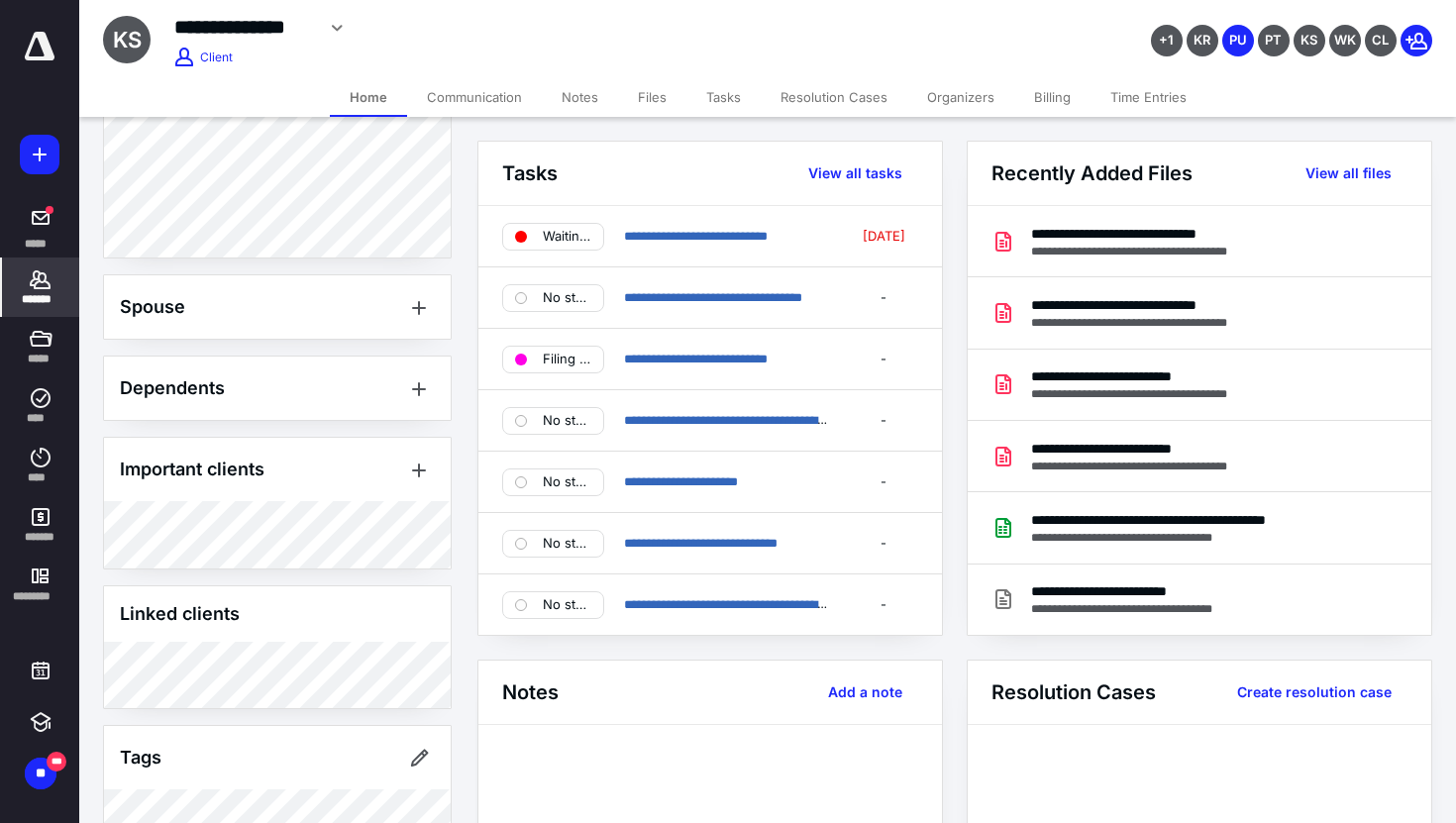 scroll, scrollTop: 1130, scrollLeft: 0, axis: vertical 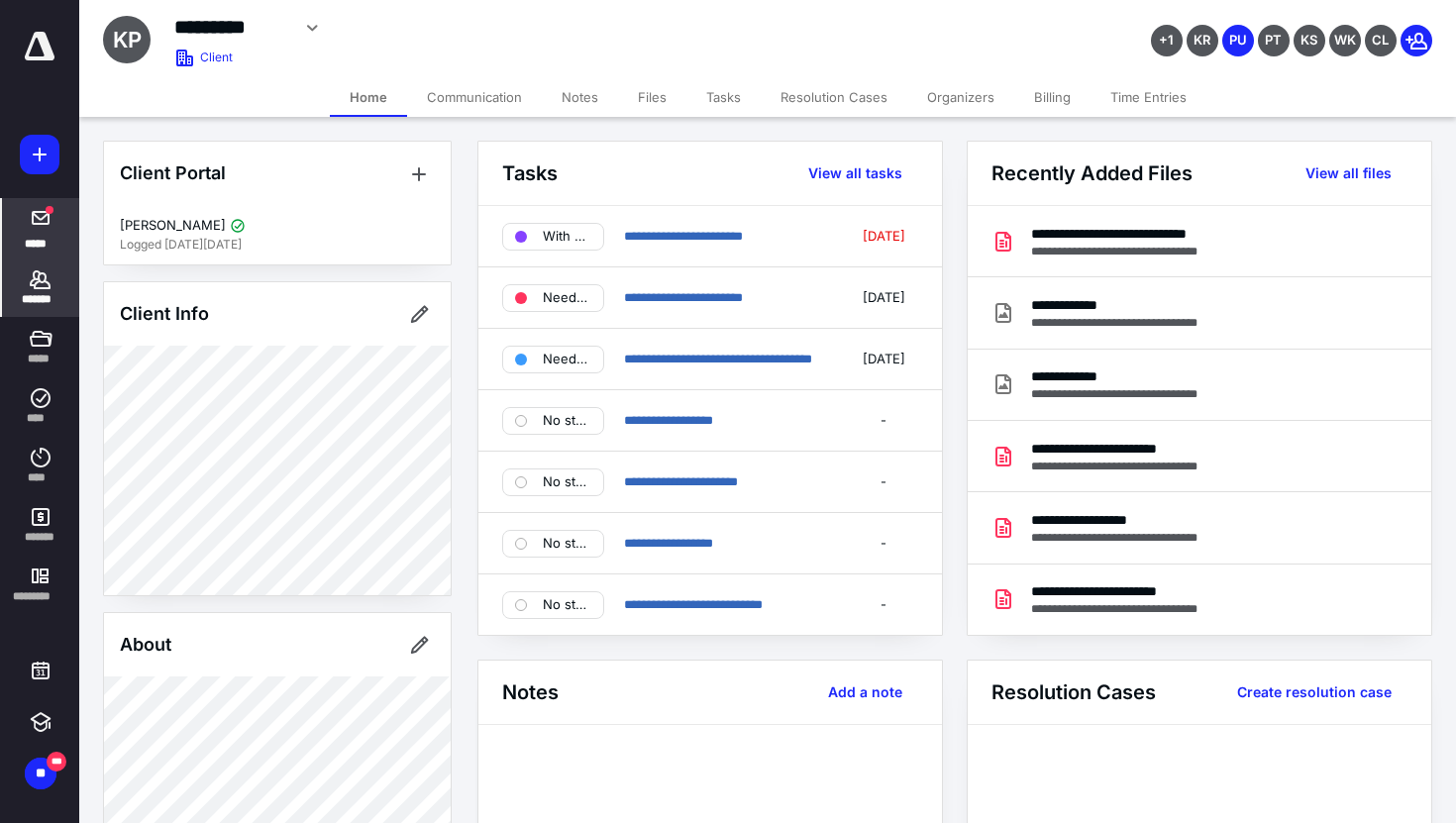 click 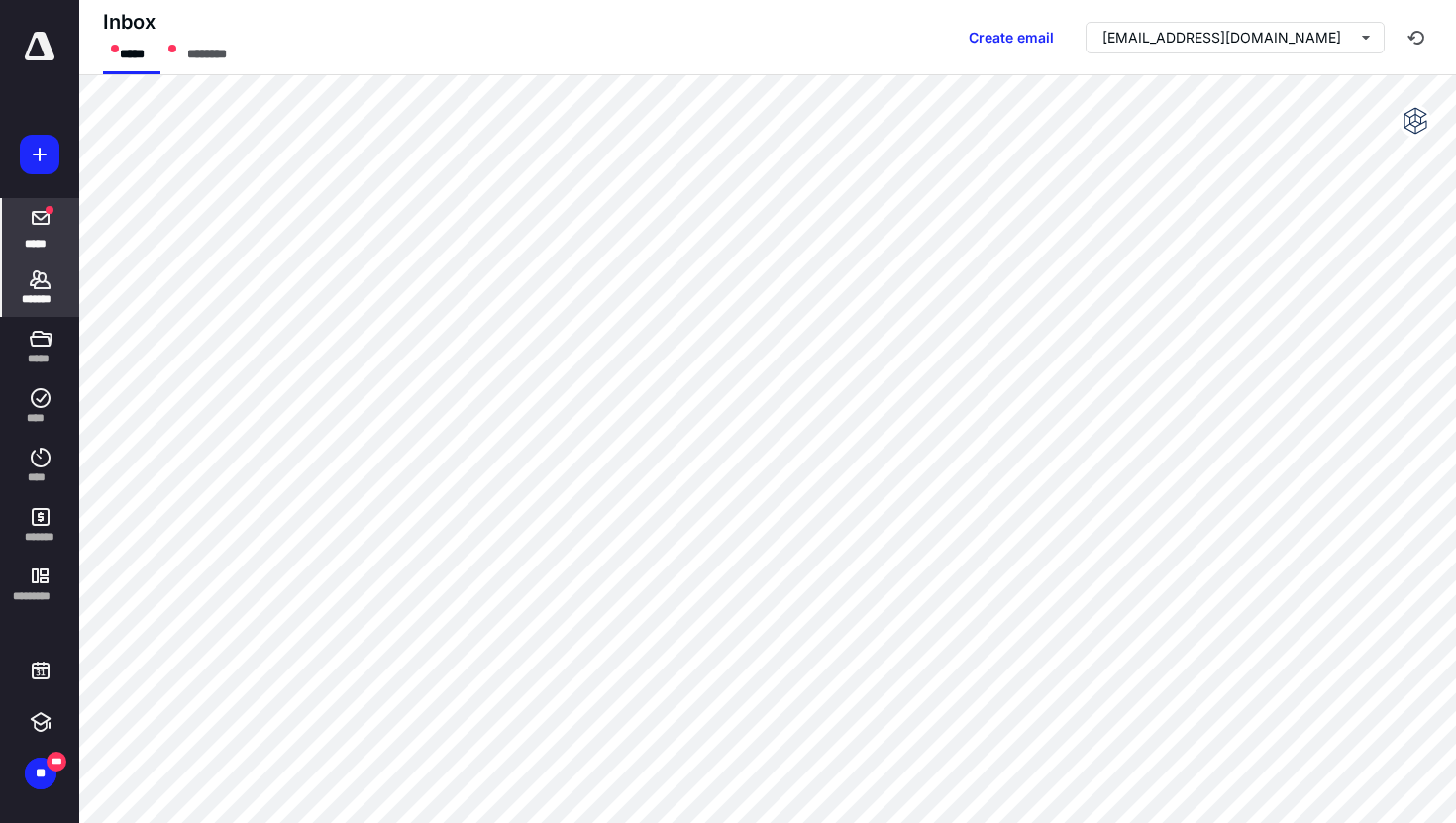 click 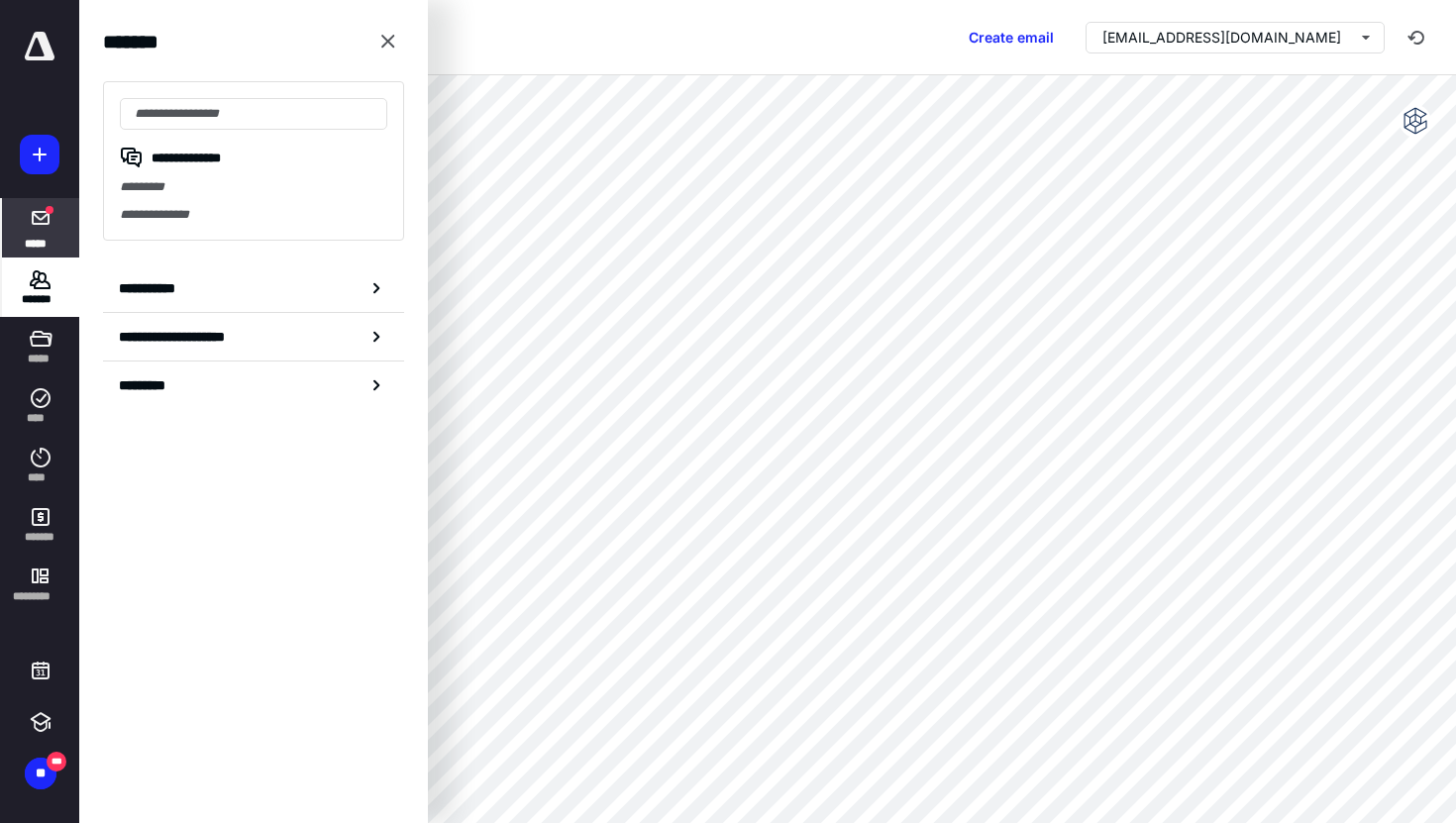 click 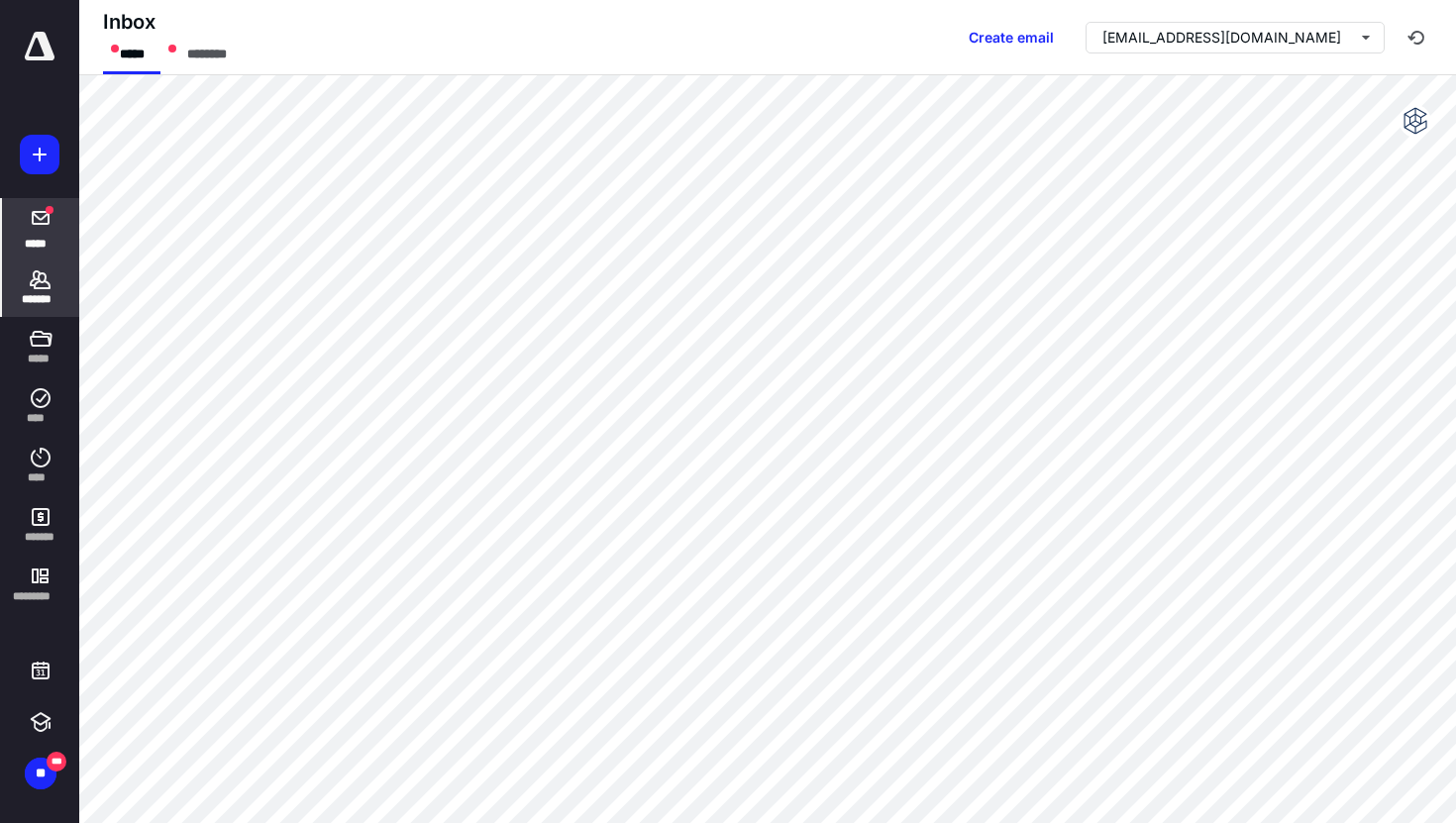 click 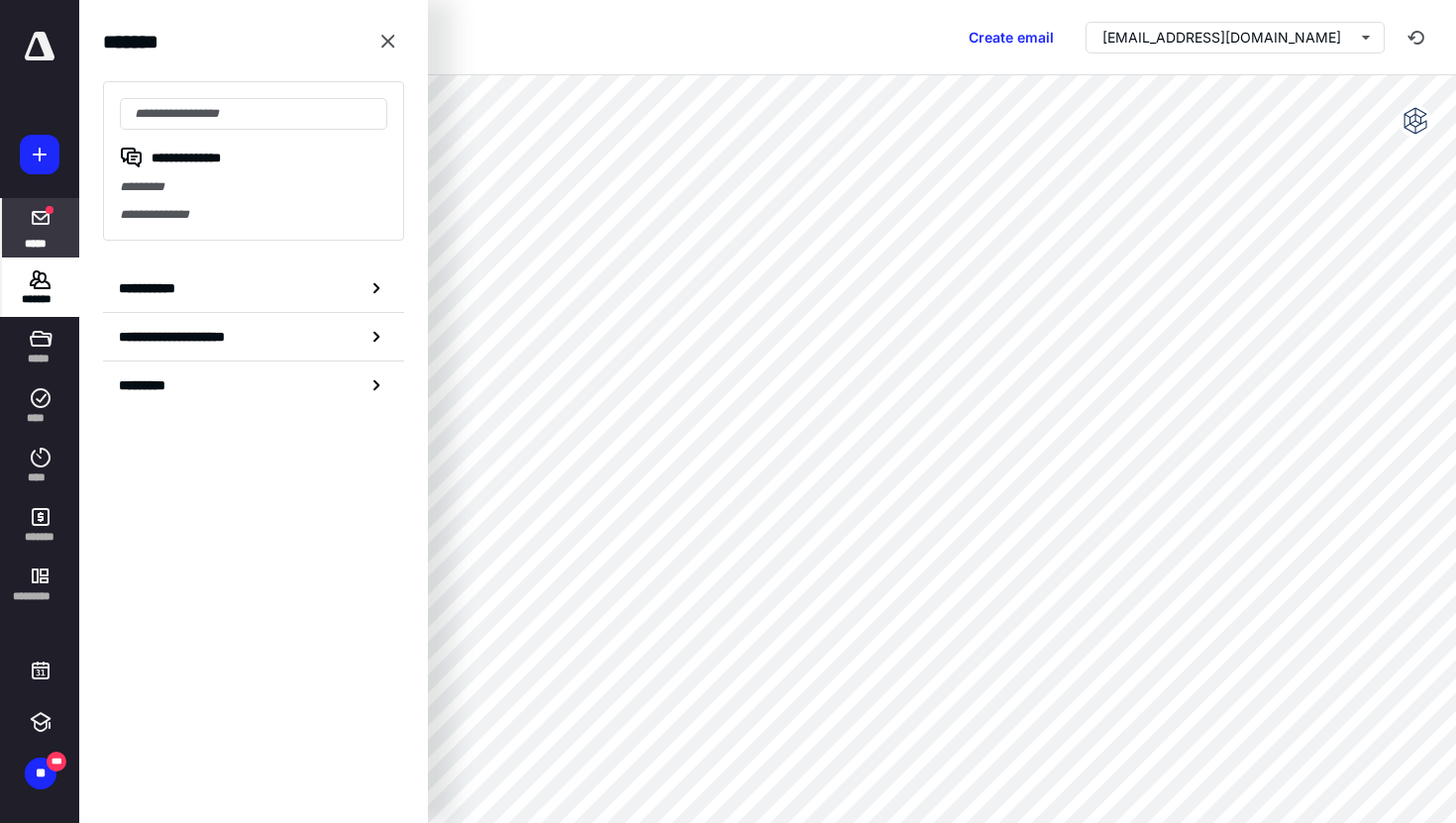 click 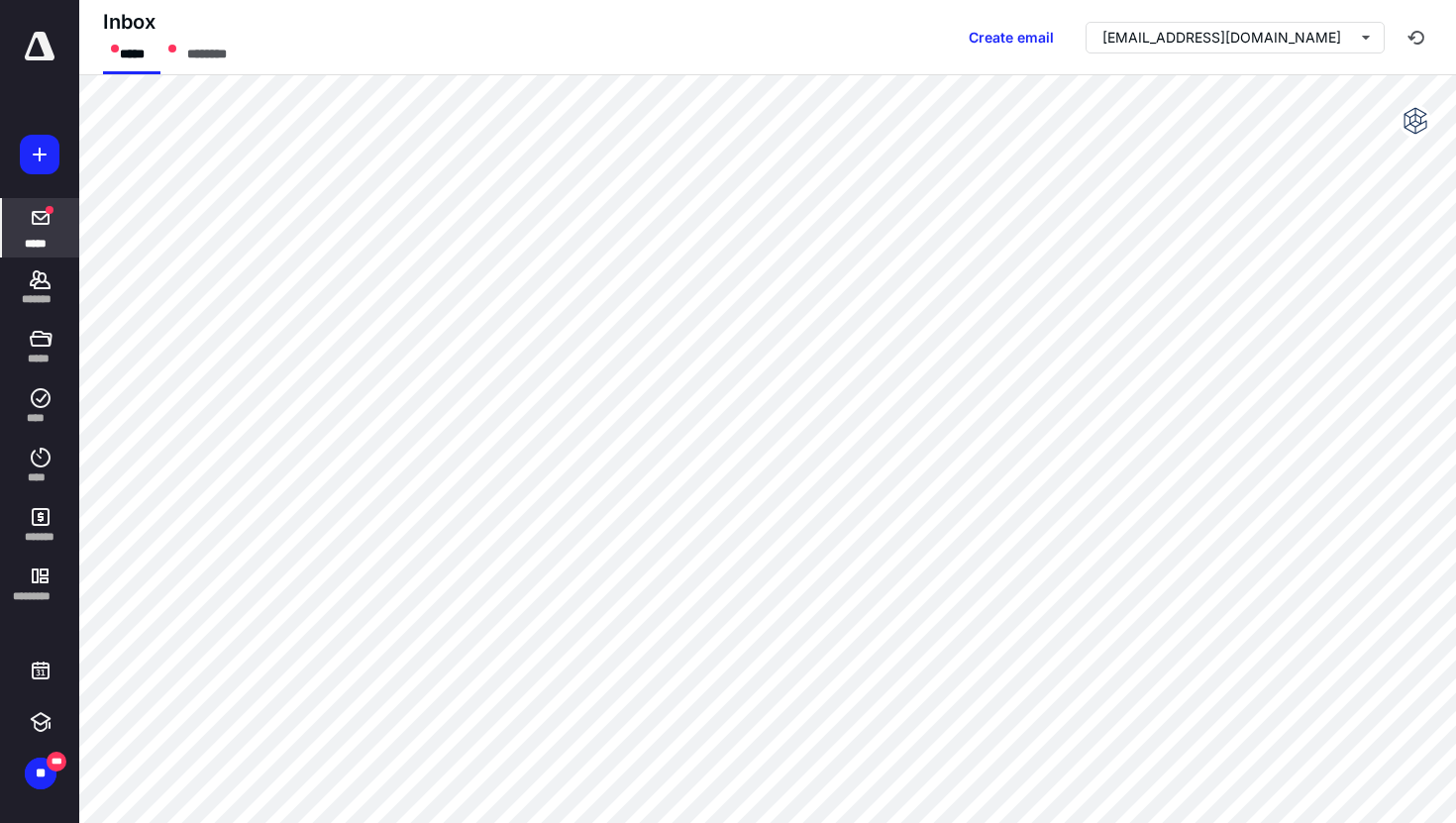 click on "Inbox ***** ******** Create email remote@papincpa.com" at bounding box center (768, 38) 